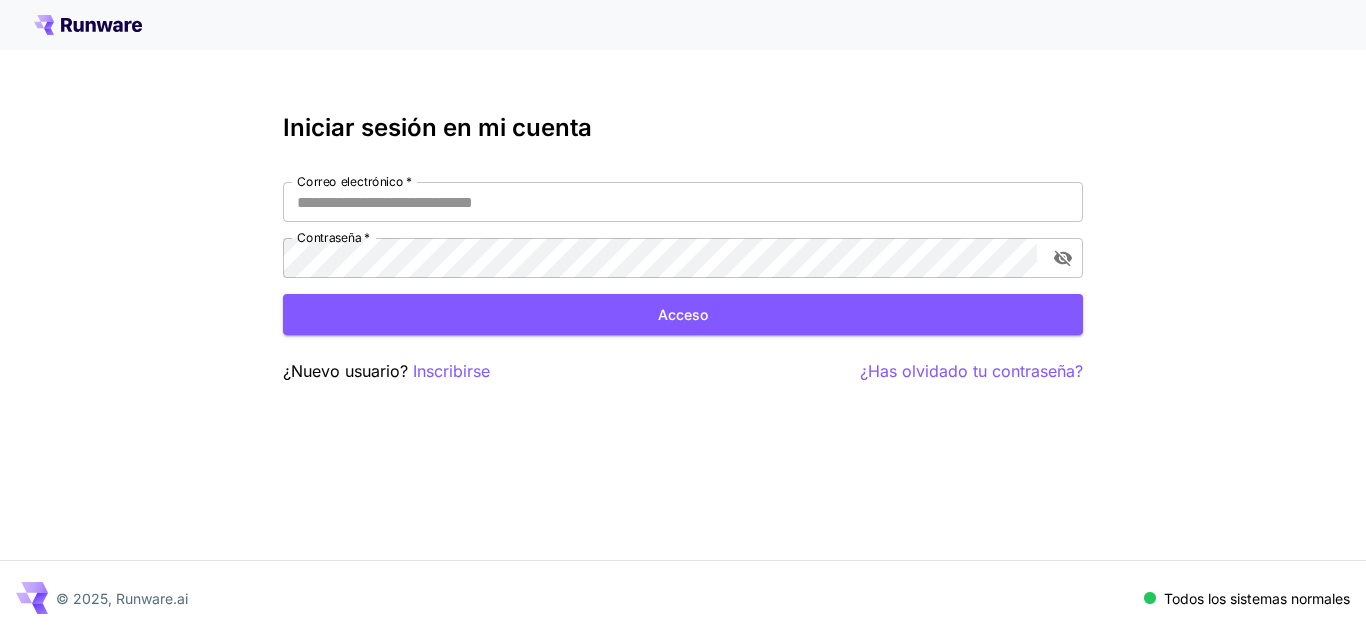 scroll, scrollTop: 0, scrollLeft: 0, axis: both 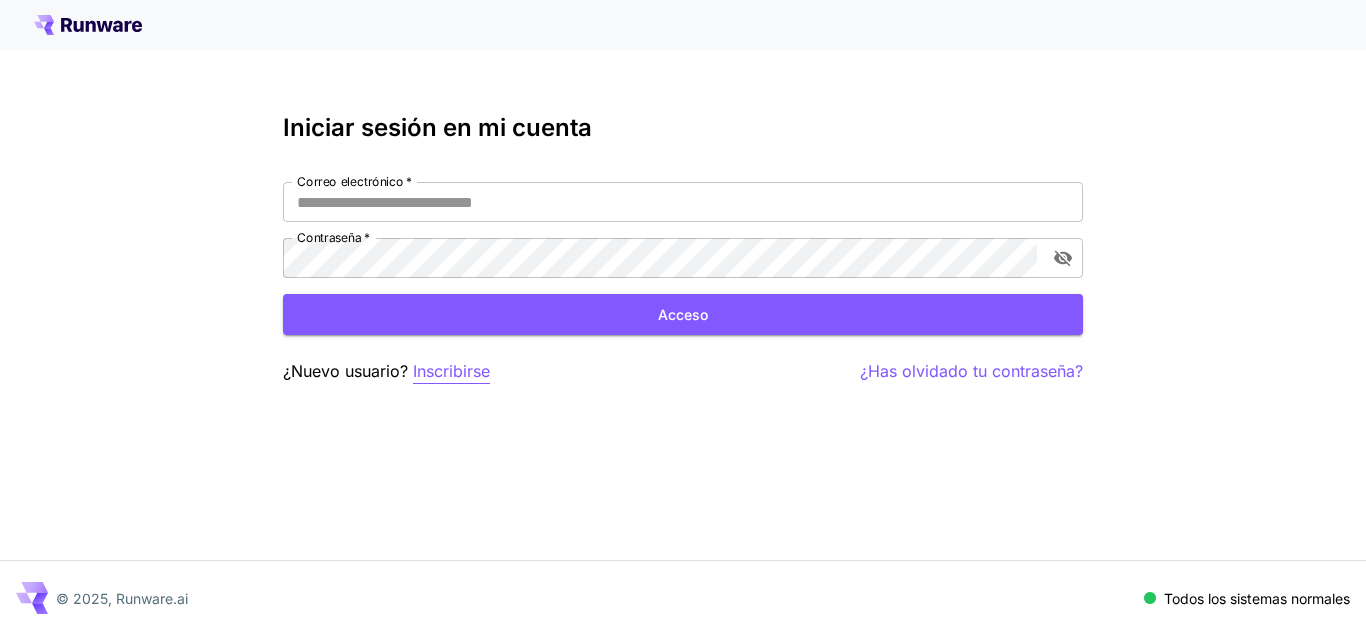 click on "Inscribirse" at bounding box center (451, 371) 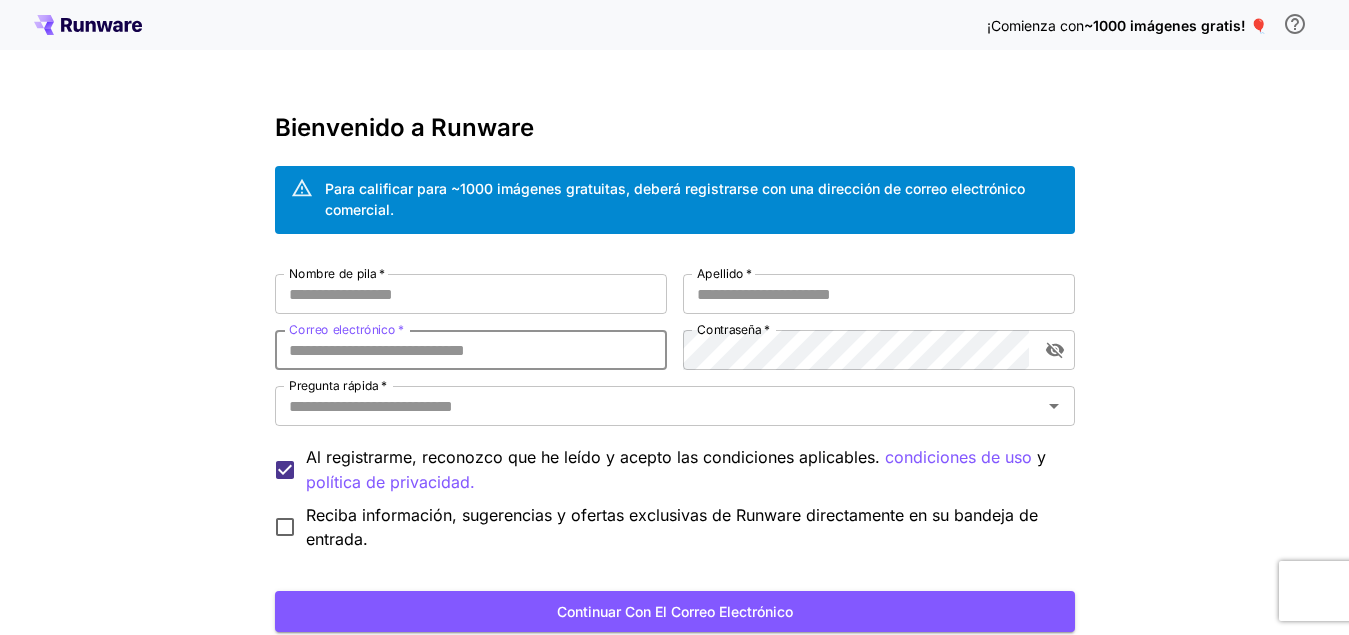 click on "Correo electrónico    *" at bounding box center [471, 350] 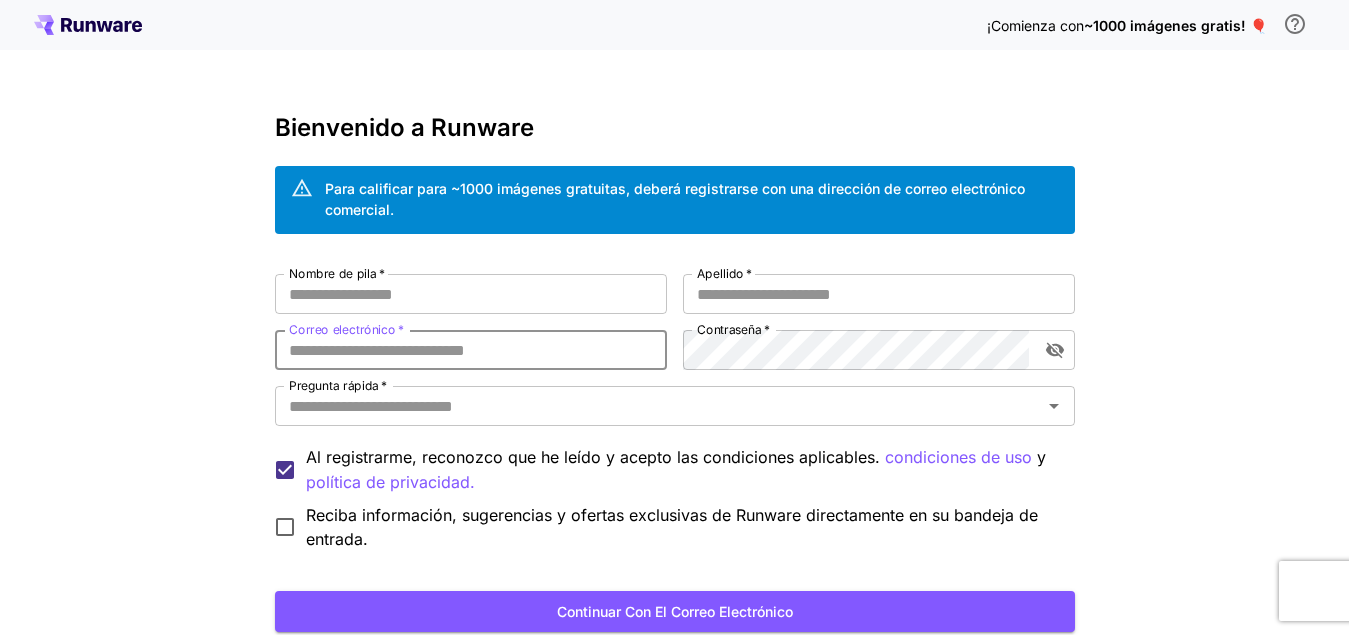 paste on "**********" 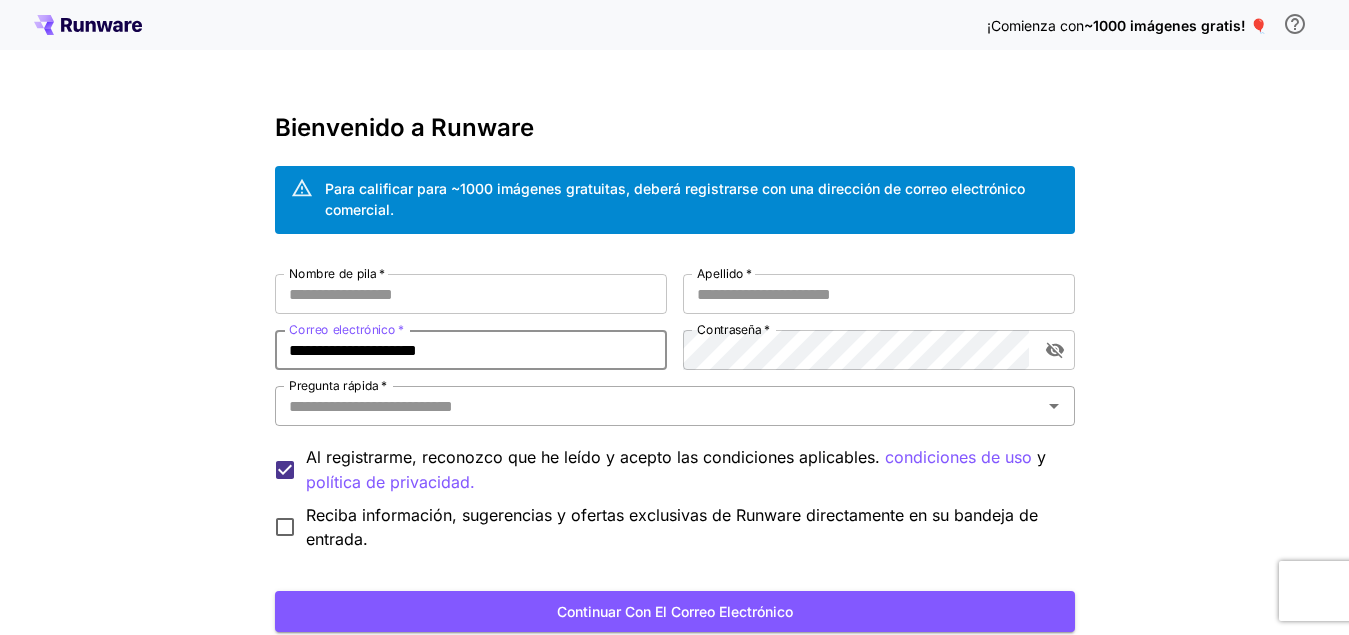 type on "**********" 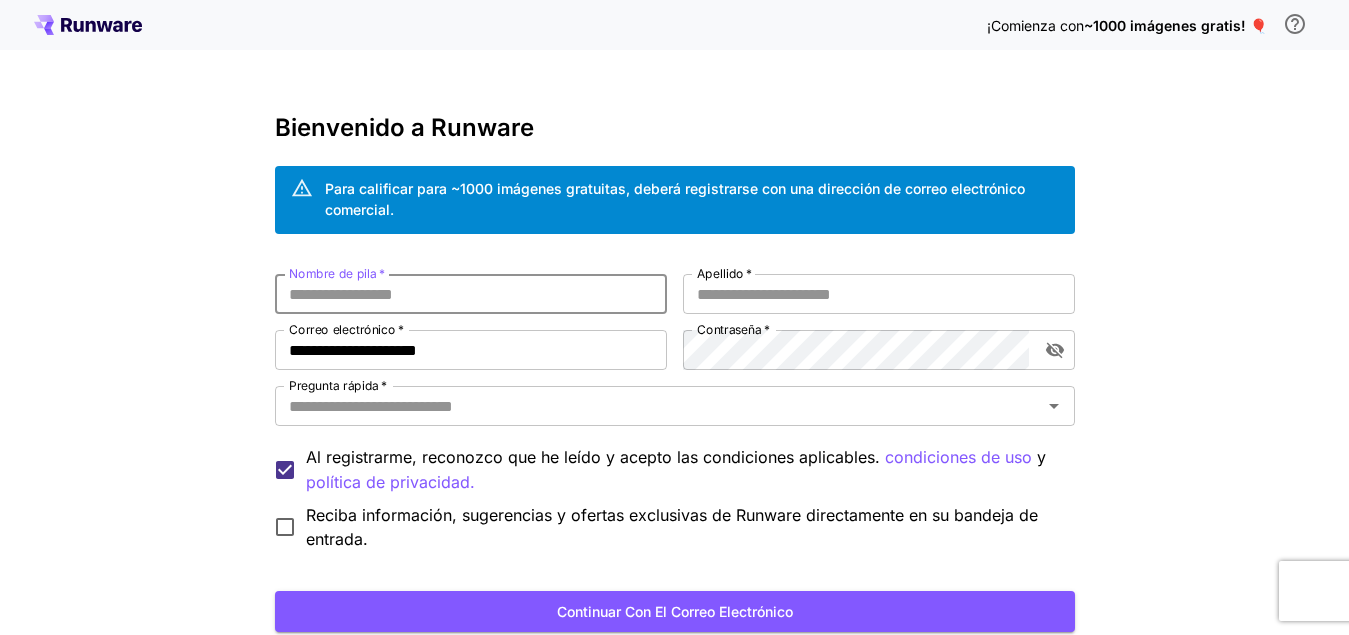 click on "Nombre de pila    *" at bounding box center [471, 294] 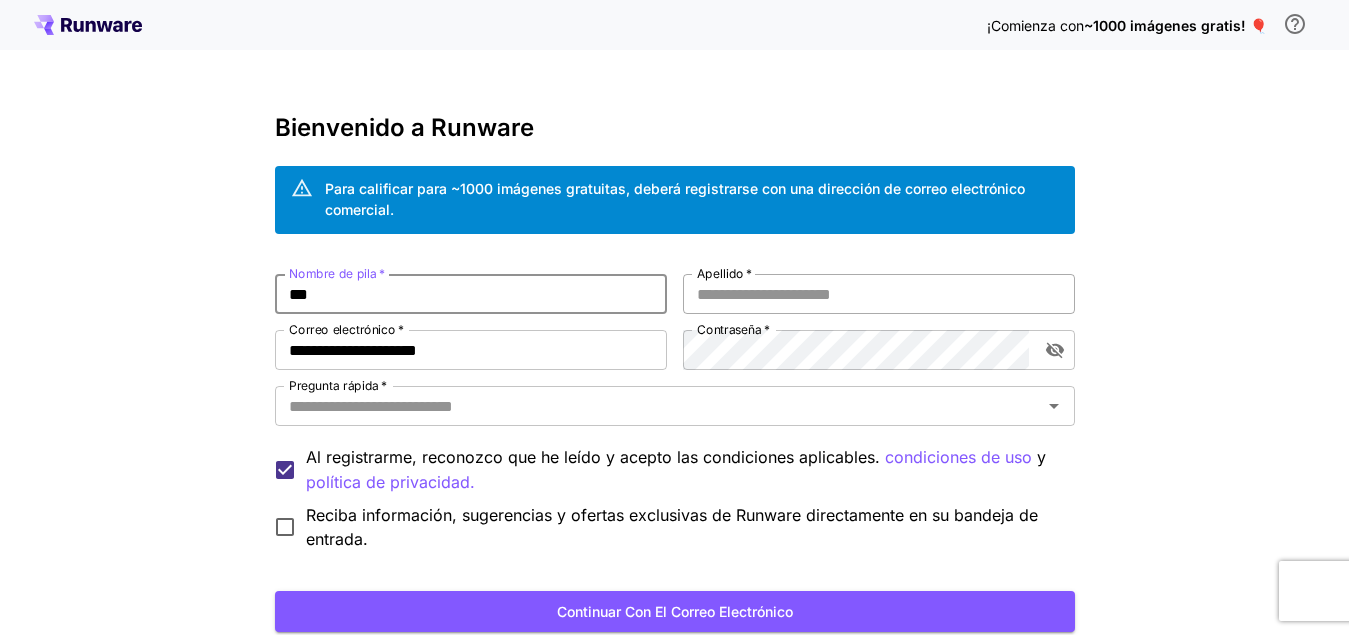 type on "***" 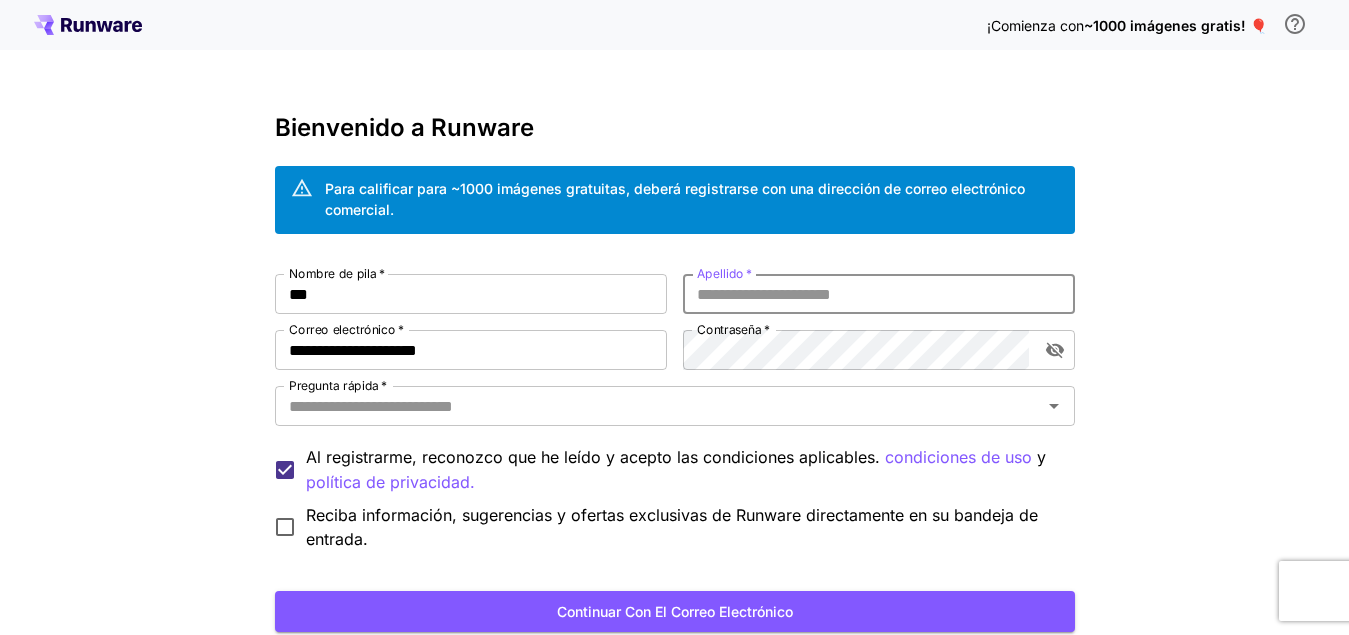click on "Apellido    *" at bounding box center [879, 294] 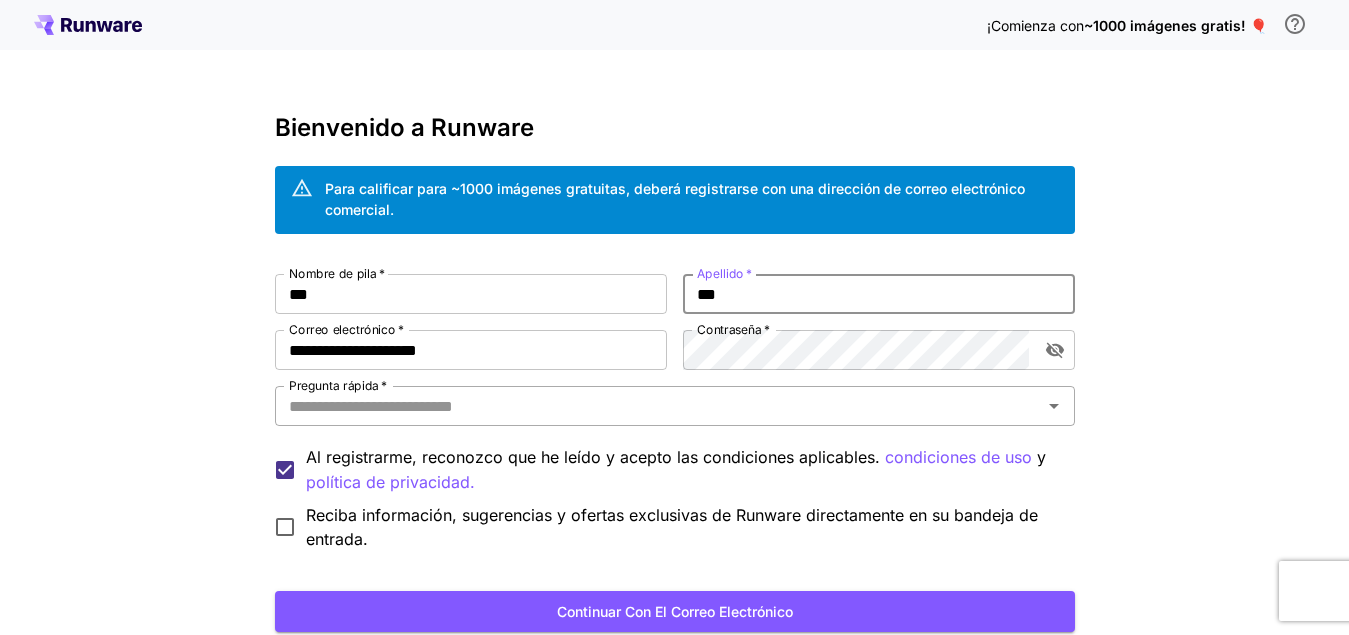 type on "***" 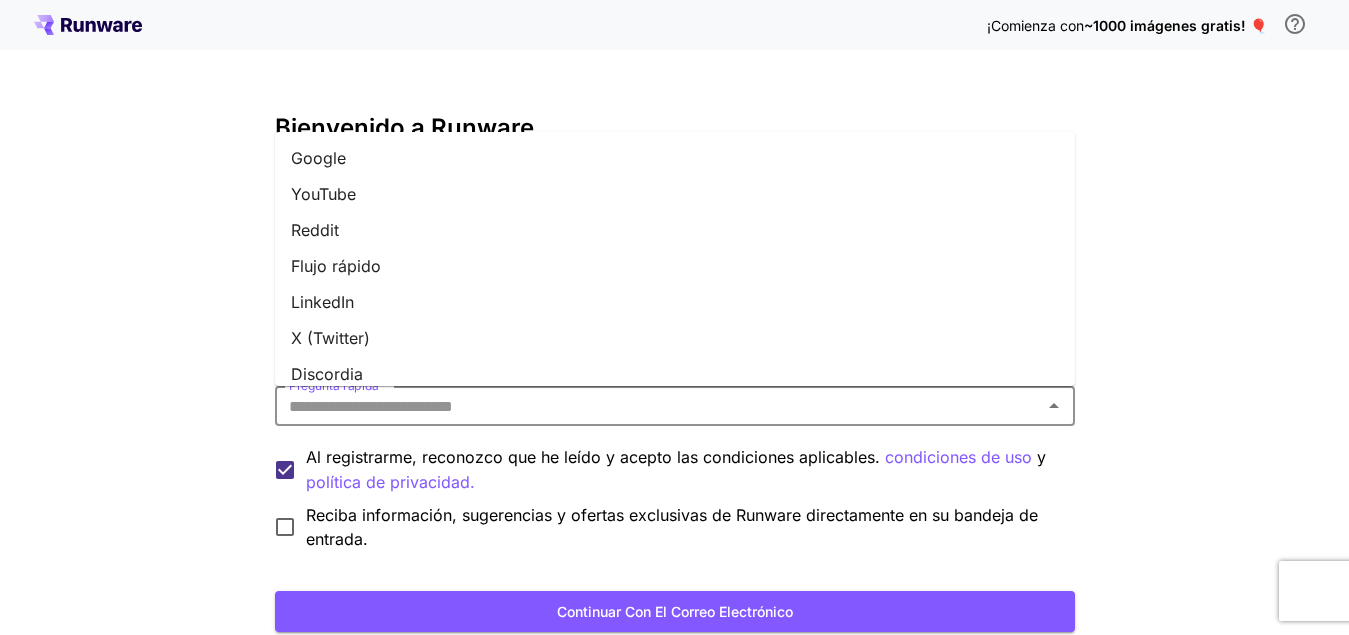 click on "Reddit" at bounding box center (315, 230) 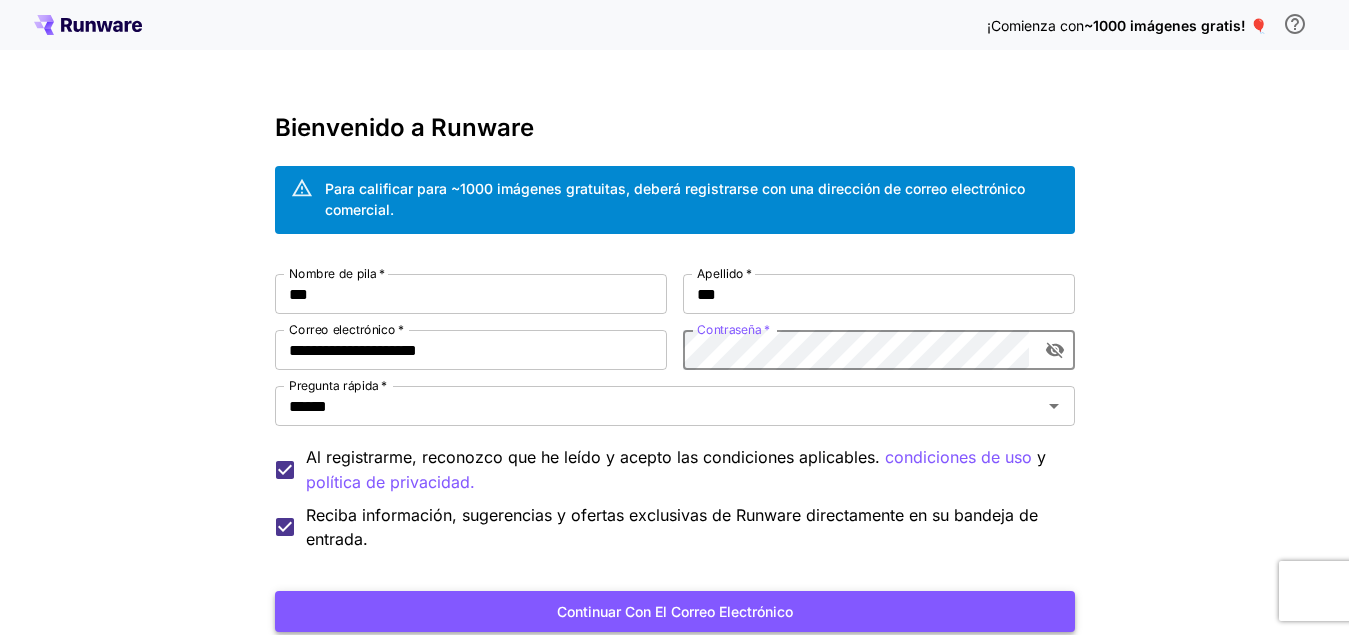 click on "Continuar con el correo electrónico" at bounding box center (675, 611) 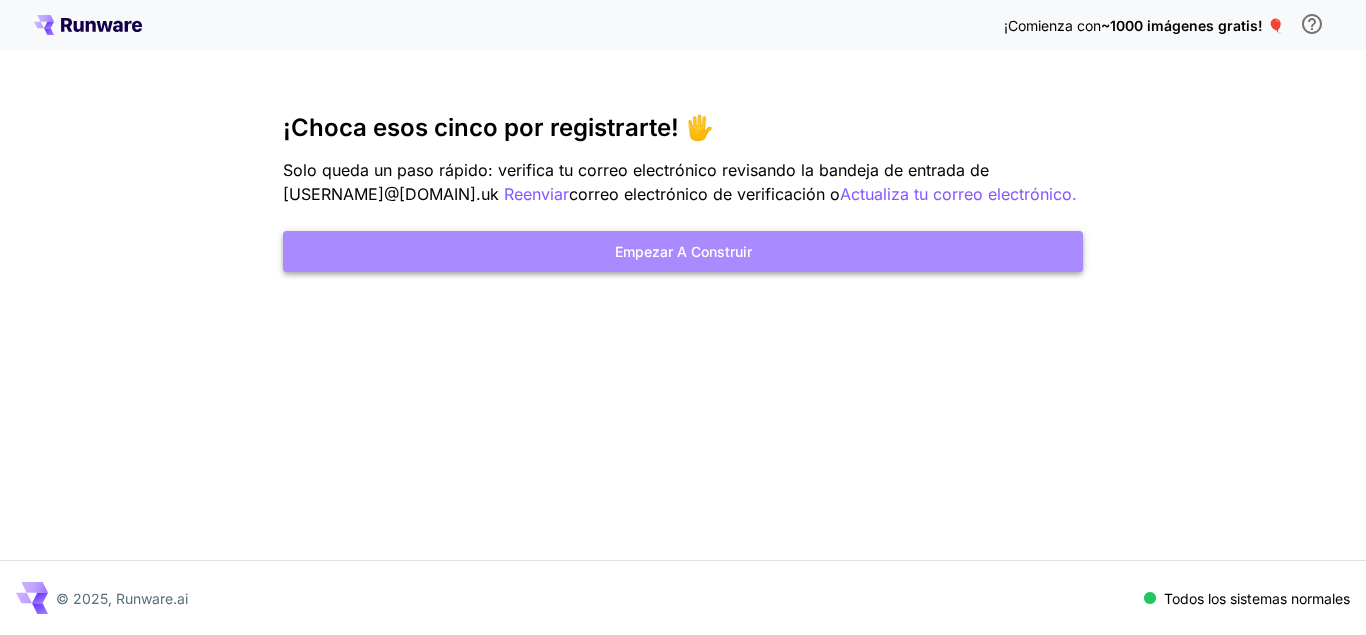 click on "Empezar a construir" at bounding box center [683, 251] 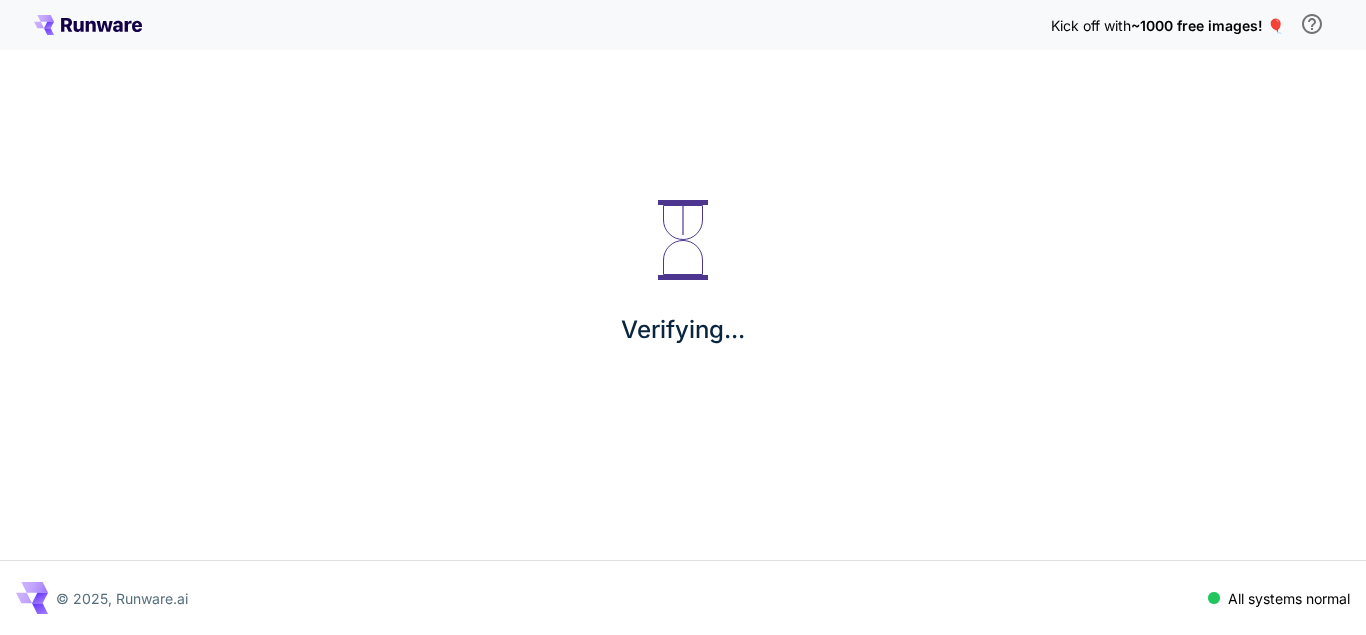 scroll, scrollTop: 0, scrollLeft: 0, axis: both 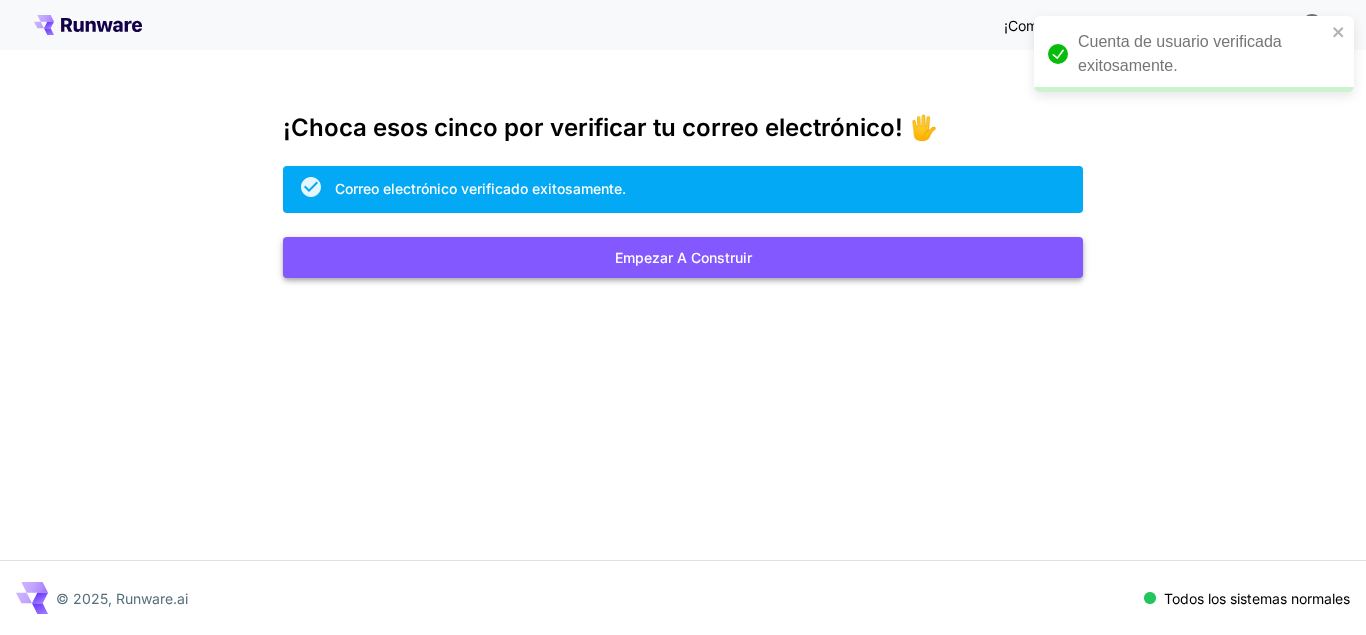 click on "Empezar a construir" at bounding box center (683, 257) 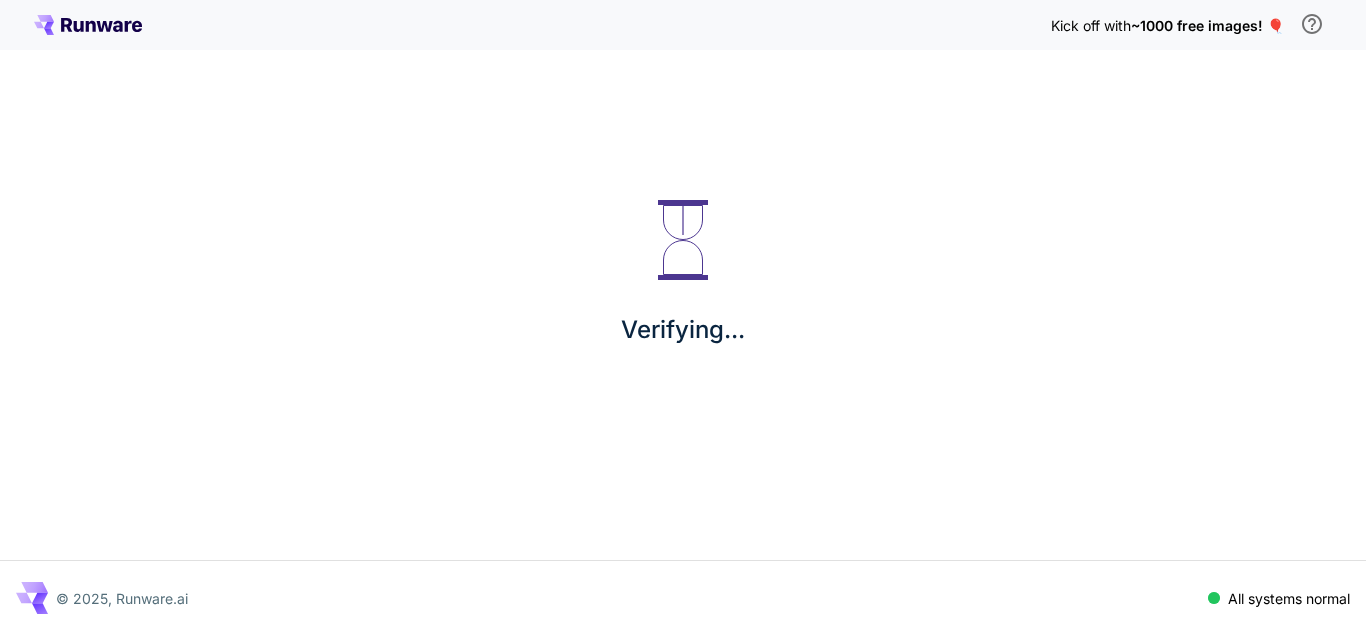 scroll, scrollTop: 0, scrollLeft: 0, axis: both 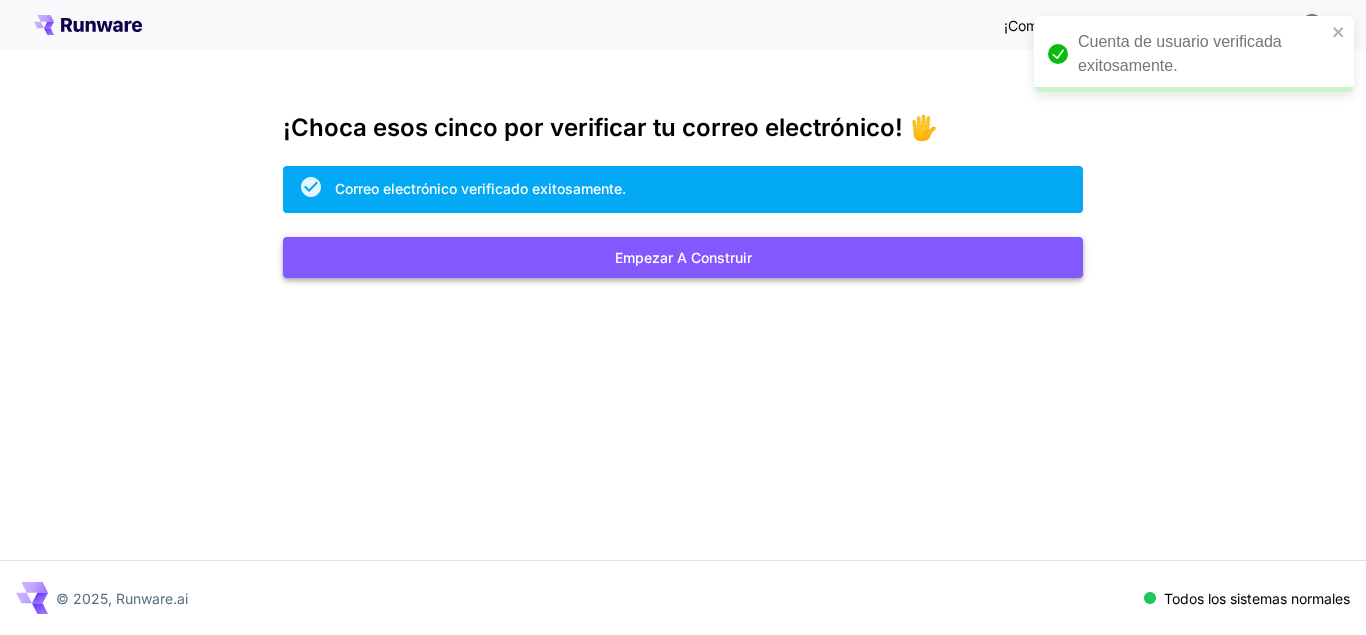 click on "Empezar a construir" at bounding box center [683, 257] 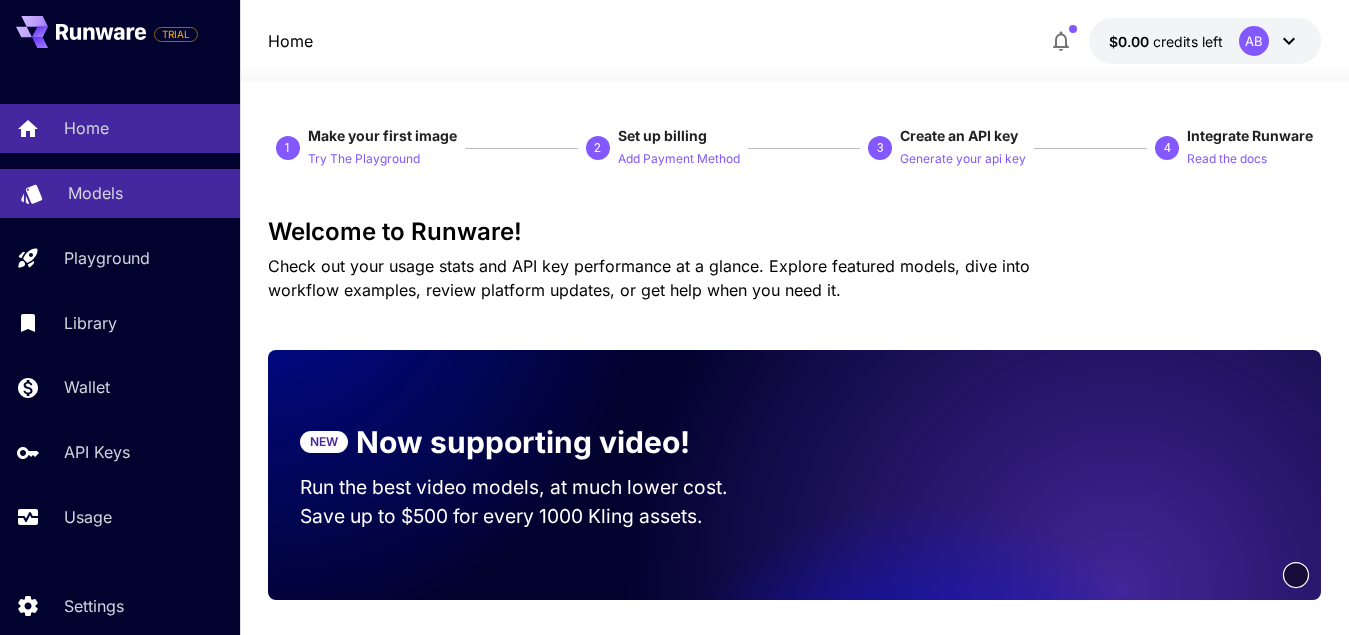 click on "Models" at bounding box center [95, 193] 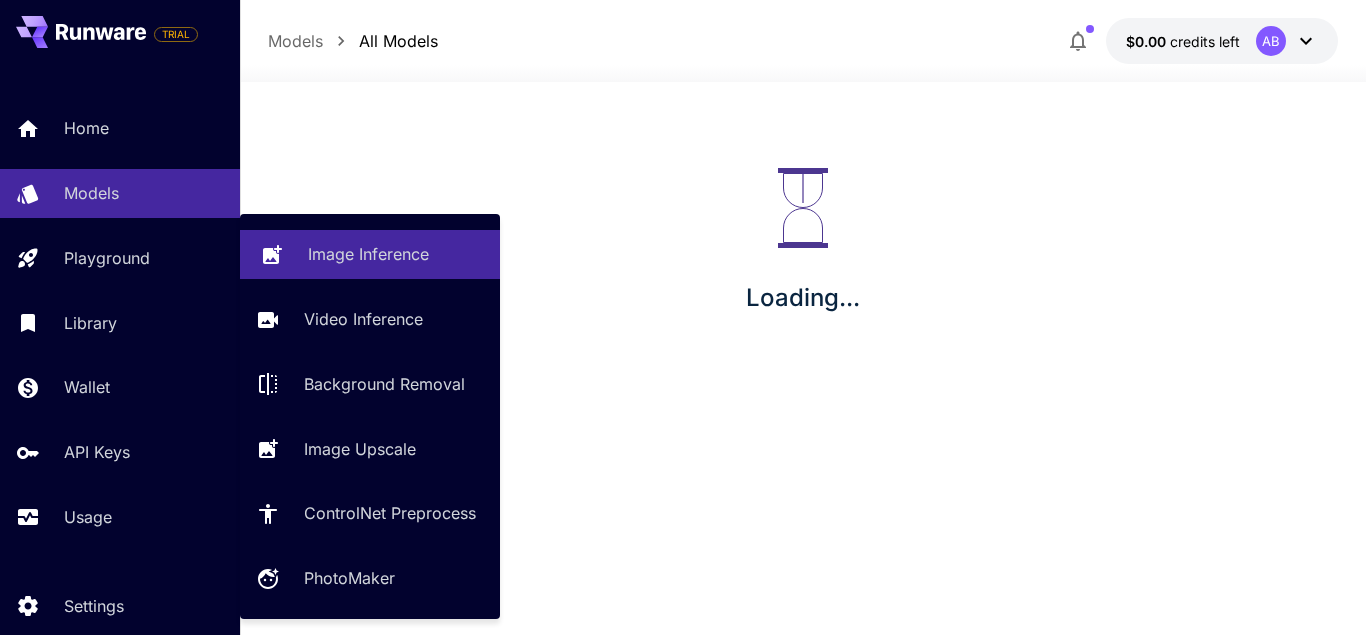 click on "Image Inference" at bounding box center (368, 254) 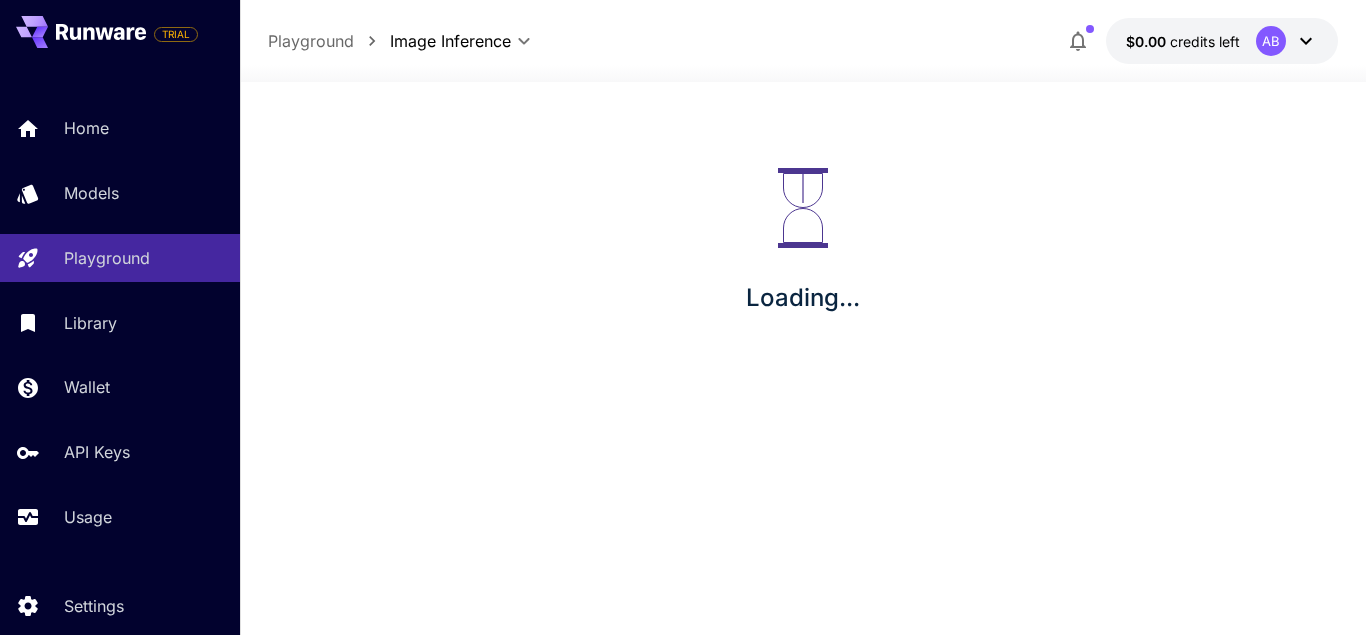 click on "Loading..." at bounding box center (803, 242) 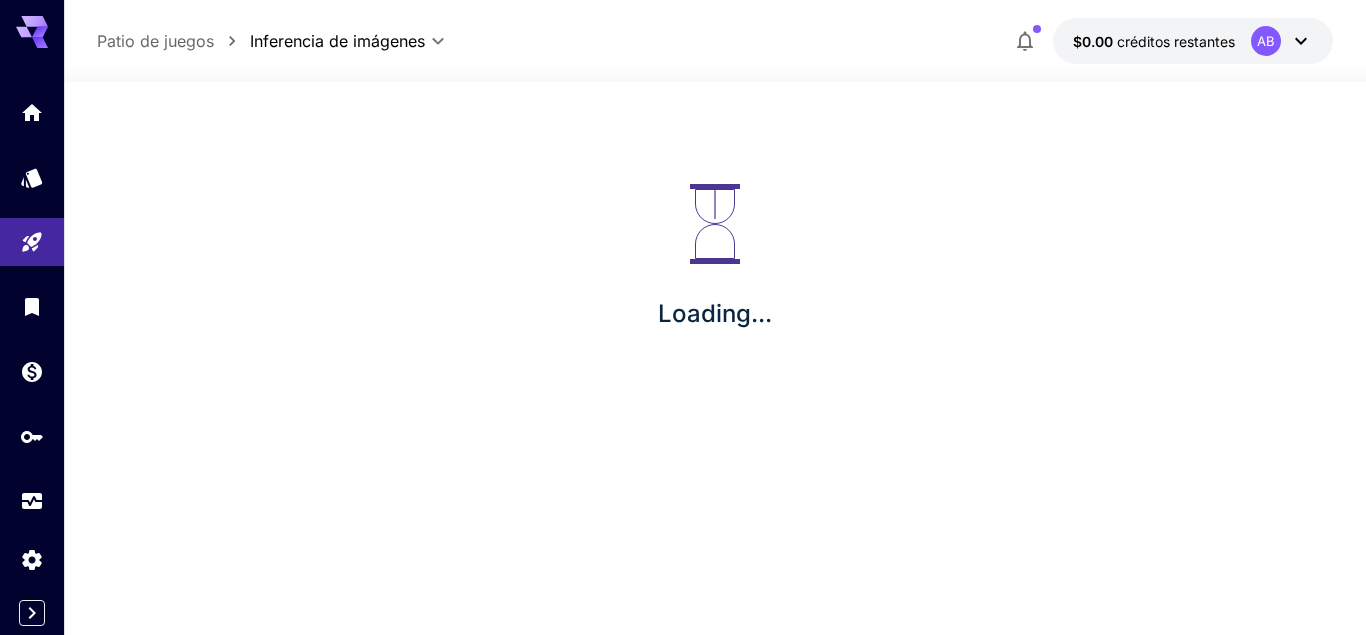 scroll, scrollTop: 0, scrollLeft: 0, axis: both 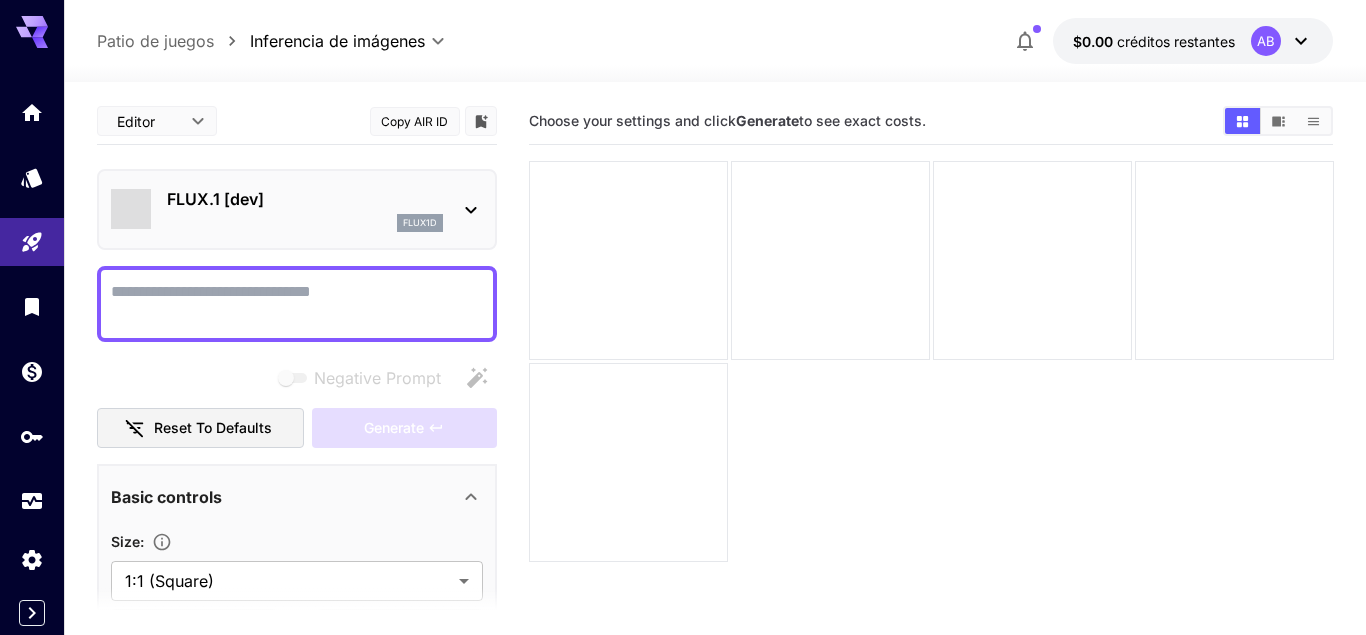 type on "**********" 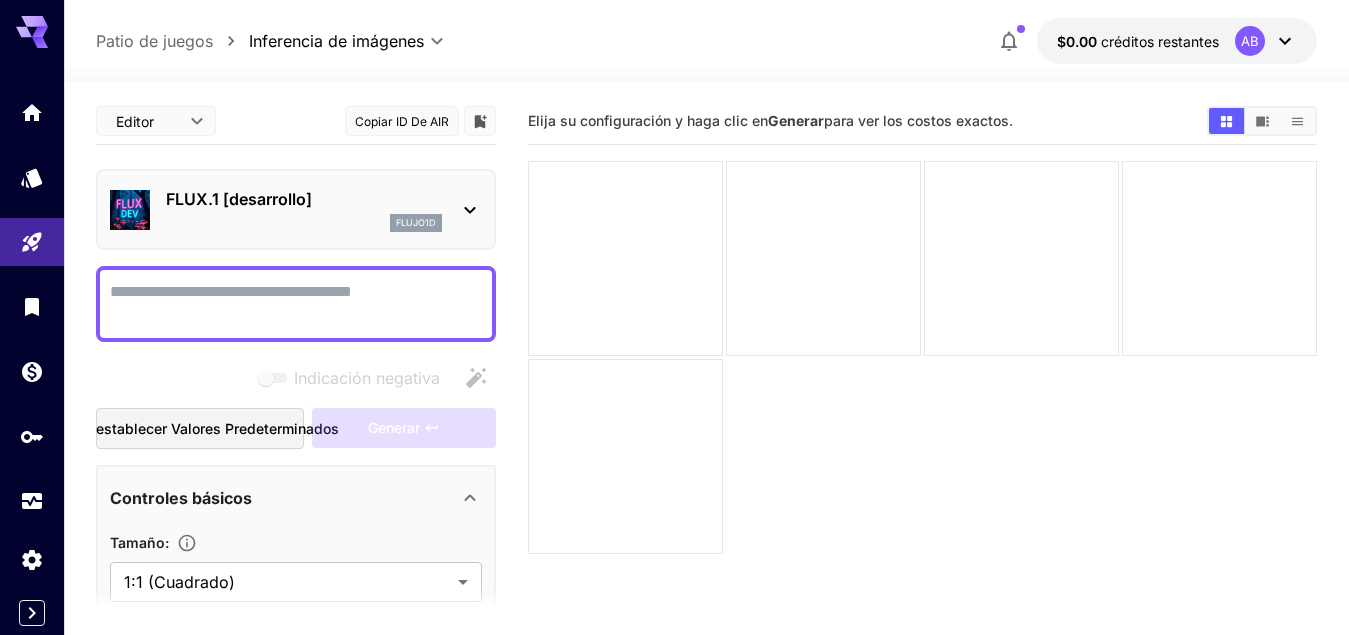 click 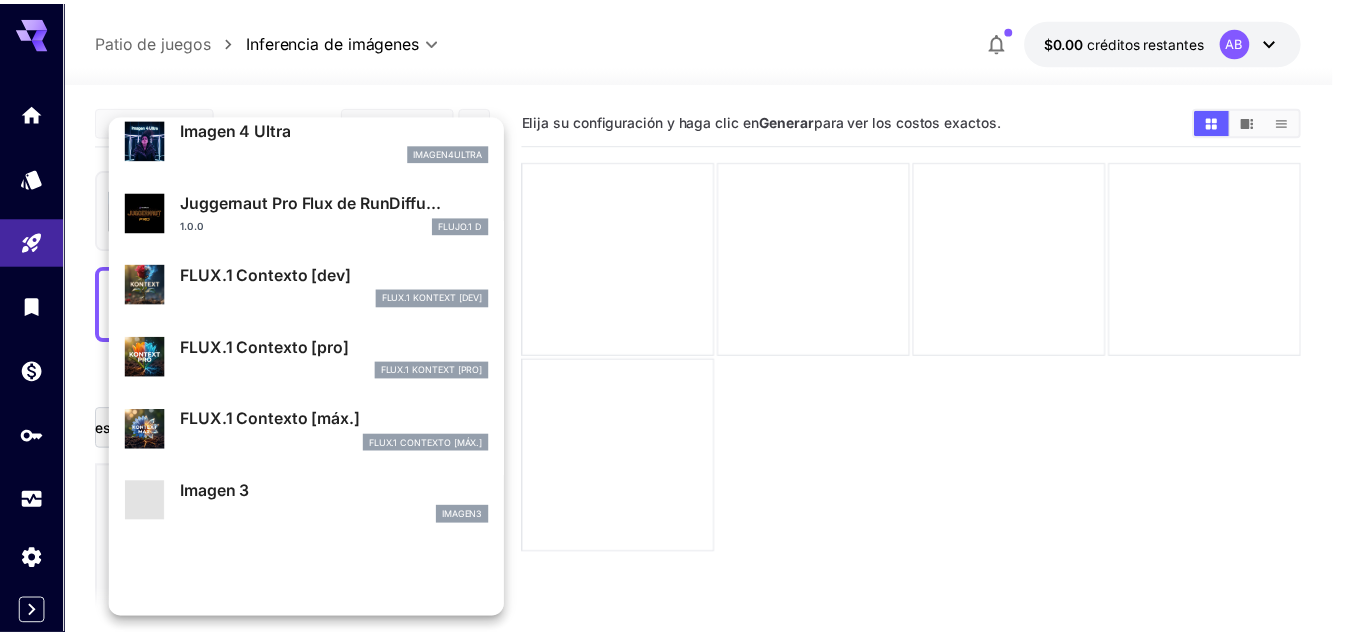 scroll, scrollTop: 669, scrollLeft: 0, axis: vertical 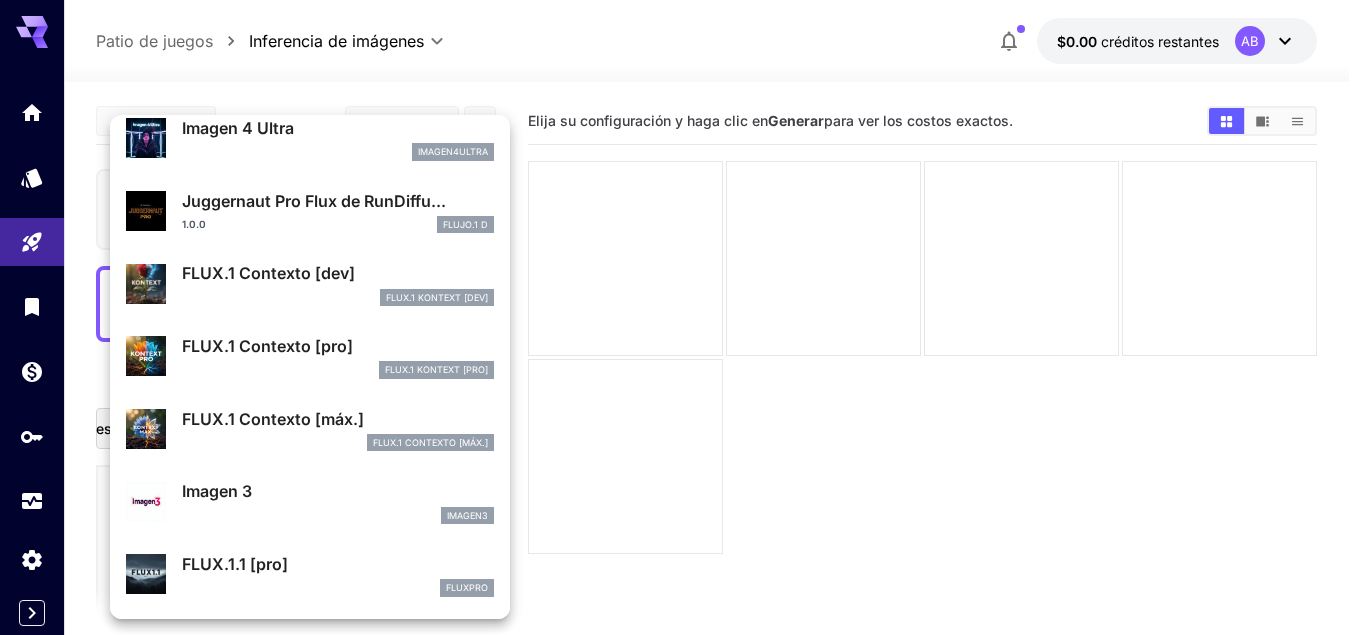 click at bounding box center (146, 429) 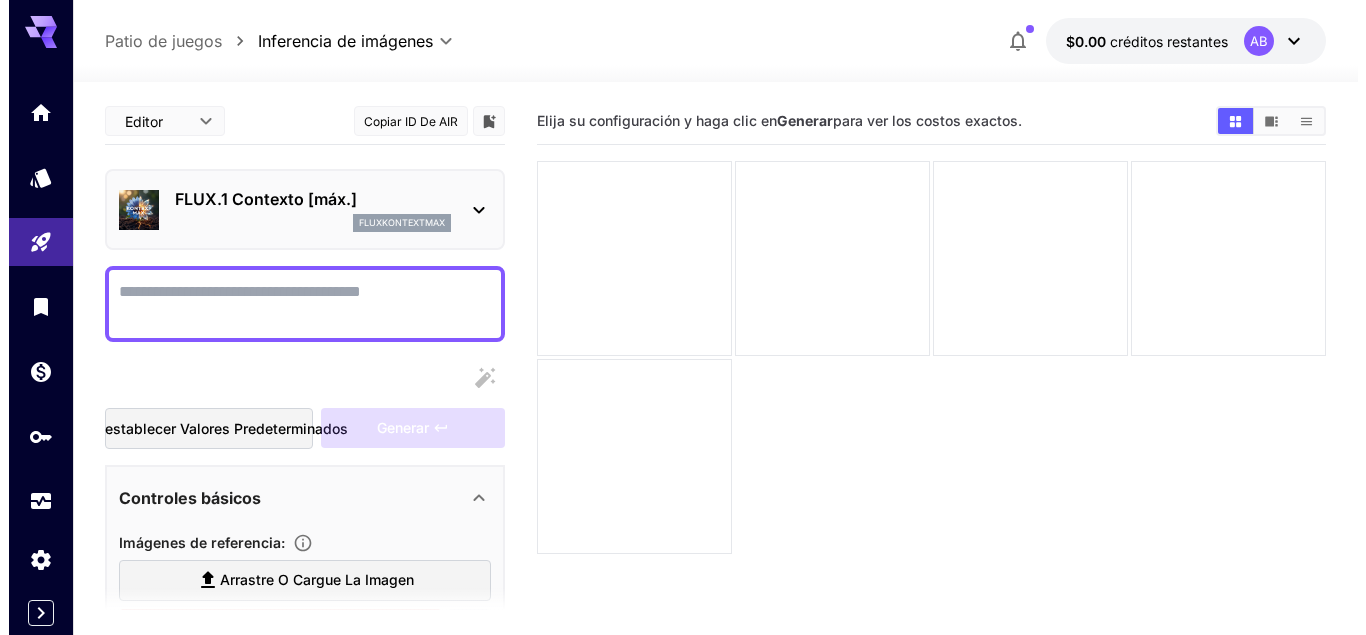 scroll, scrollTop: 167, scrollLeft: 0, axis: vertical 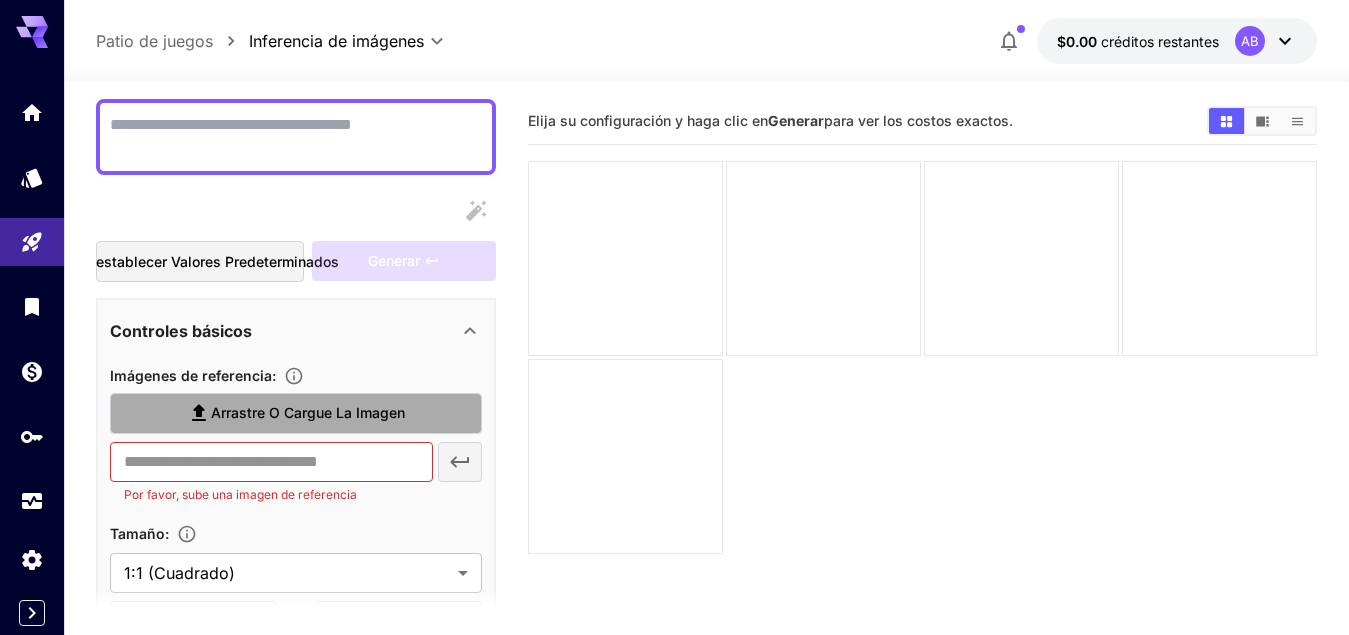 click on "Arrastre o cargue la imagen" at bounding box center [308, 412] 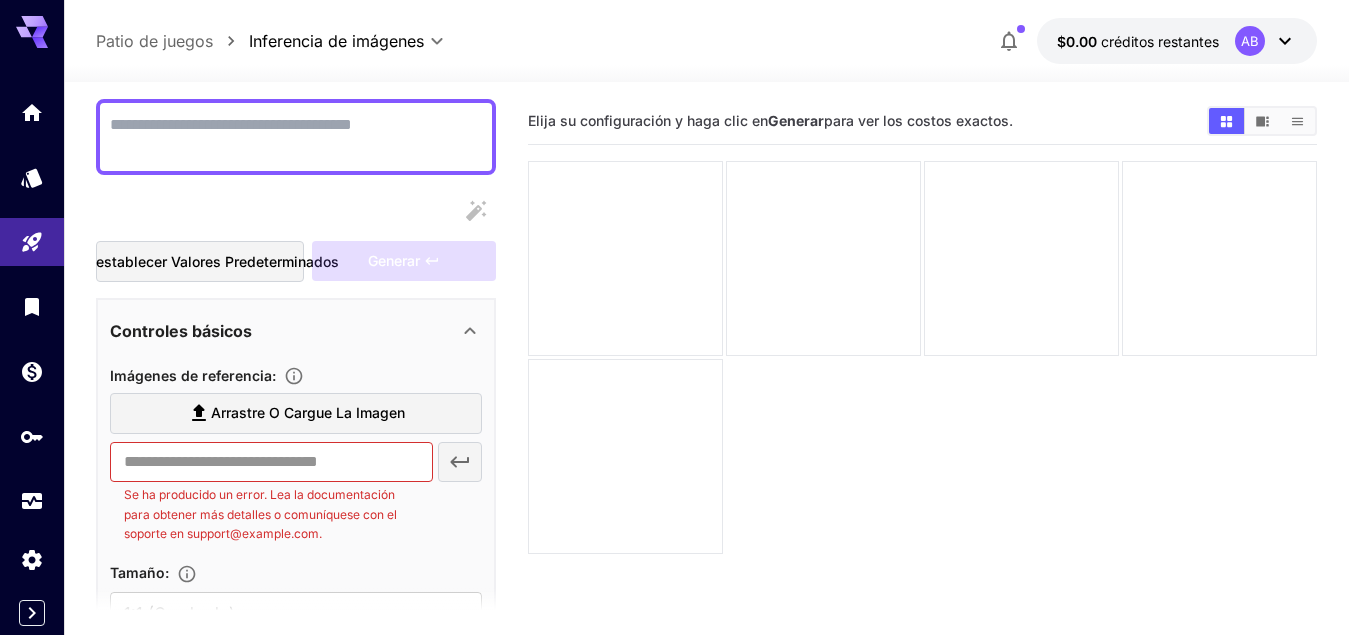 click 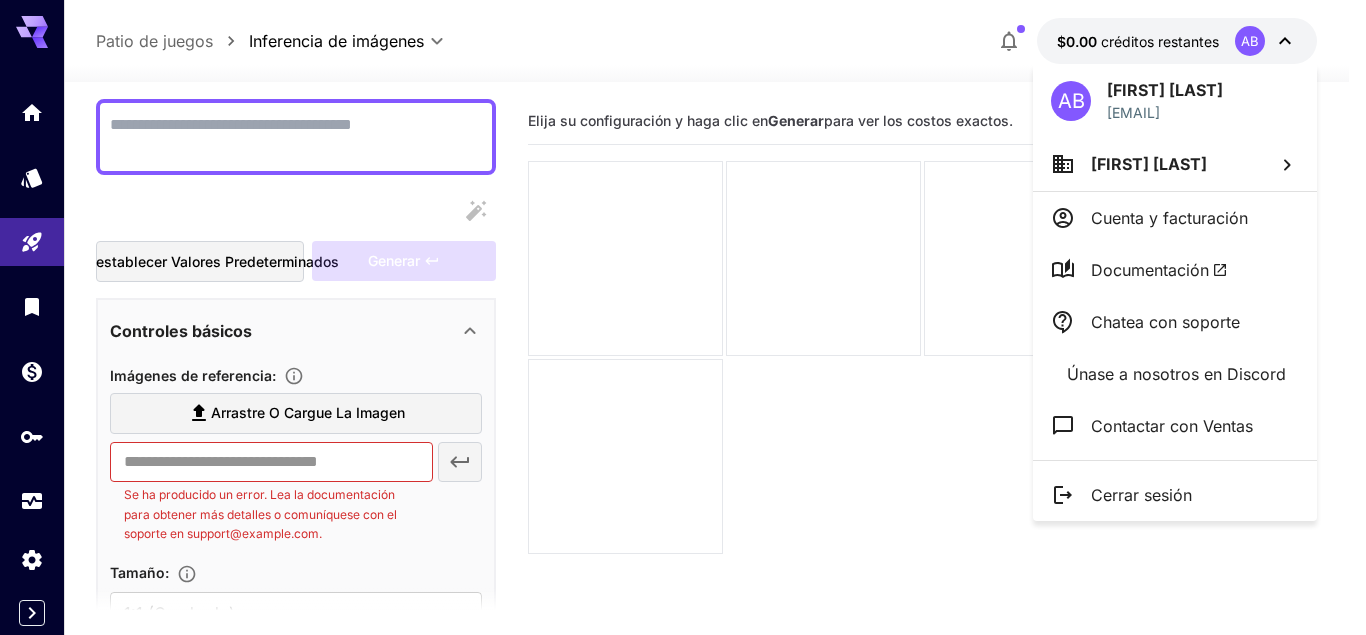 click on "Cerrar sesión" at bounding box center (1141, 495) 